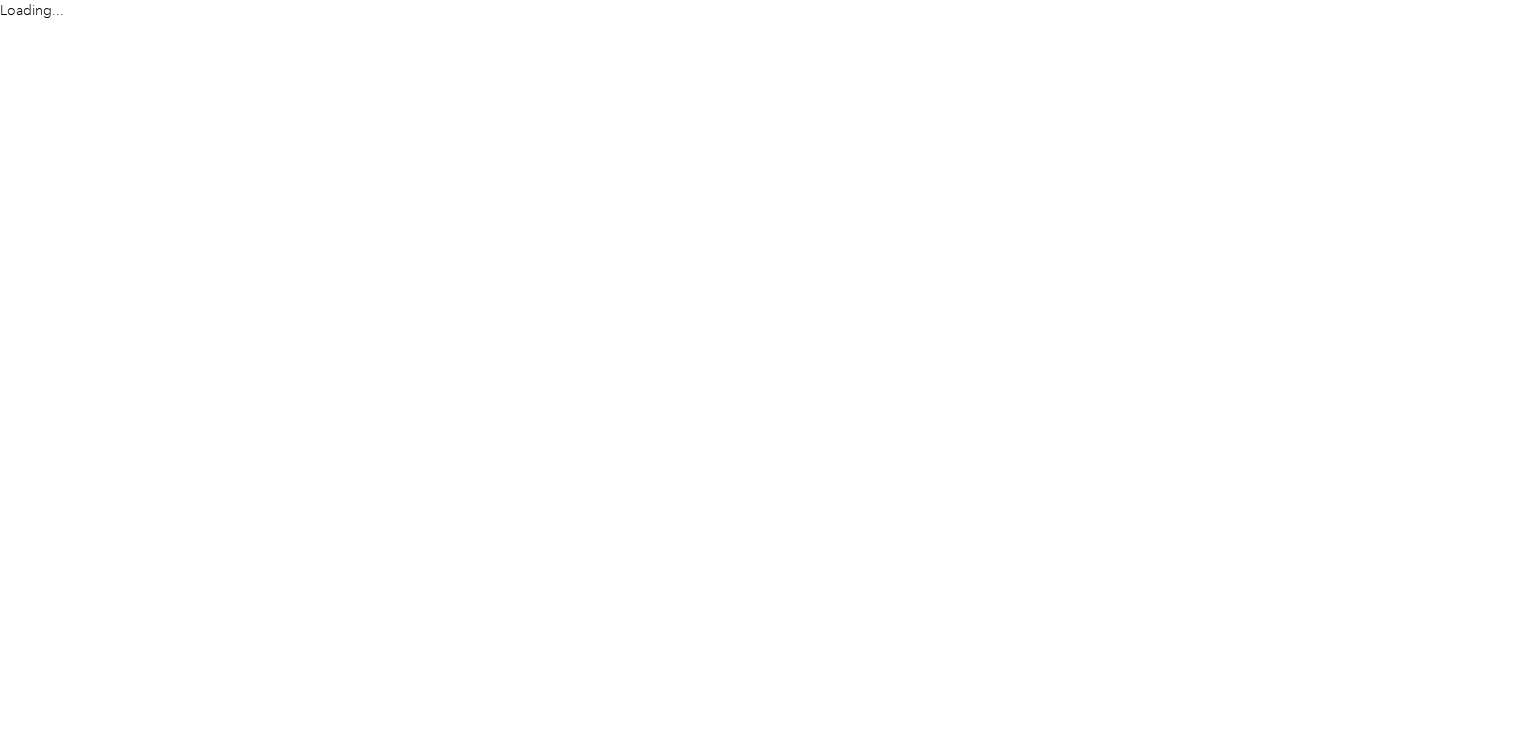scroll, scrollTop: 0, scrollLeft: 0, axis: both 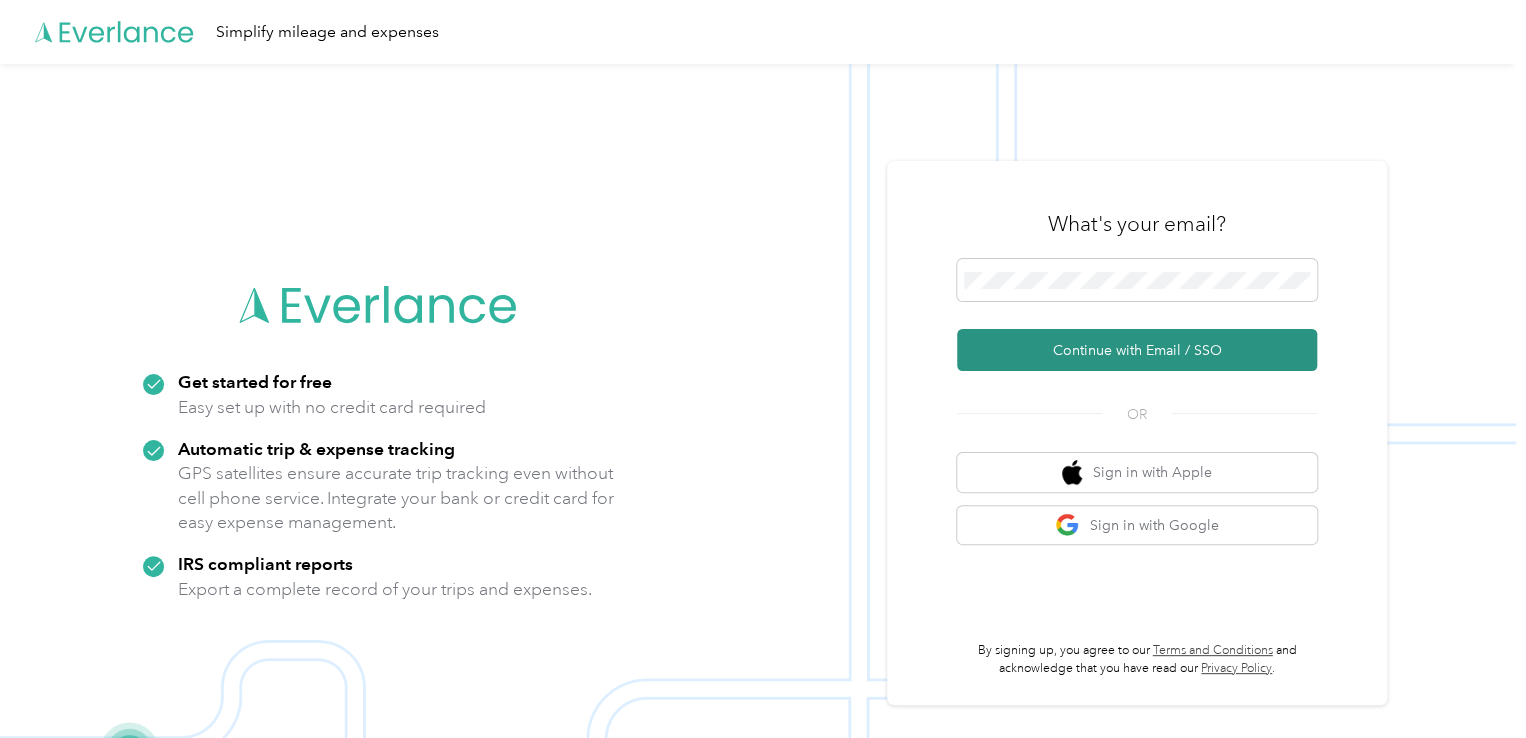 click on "Continue with Email / SSO" at bounding box center (1137, 350) 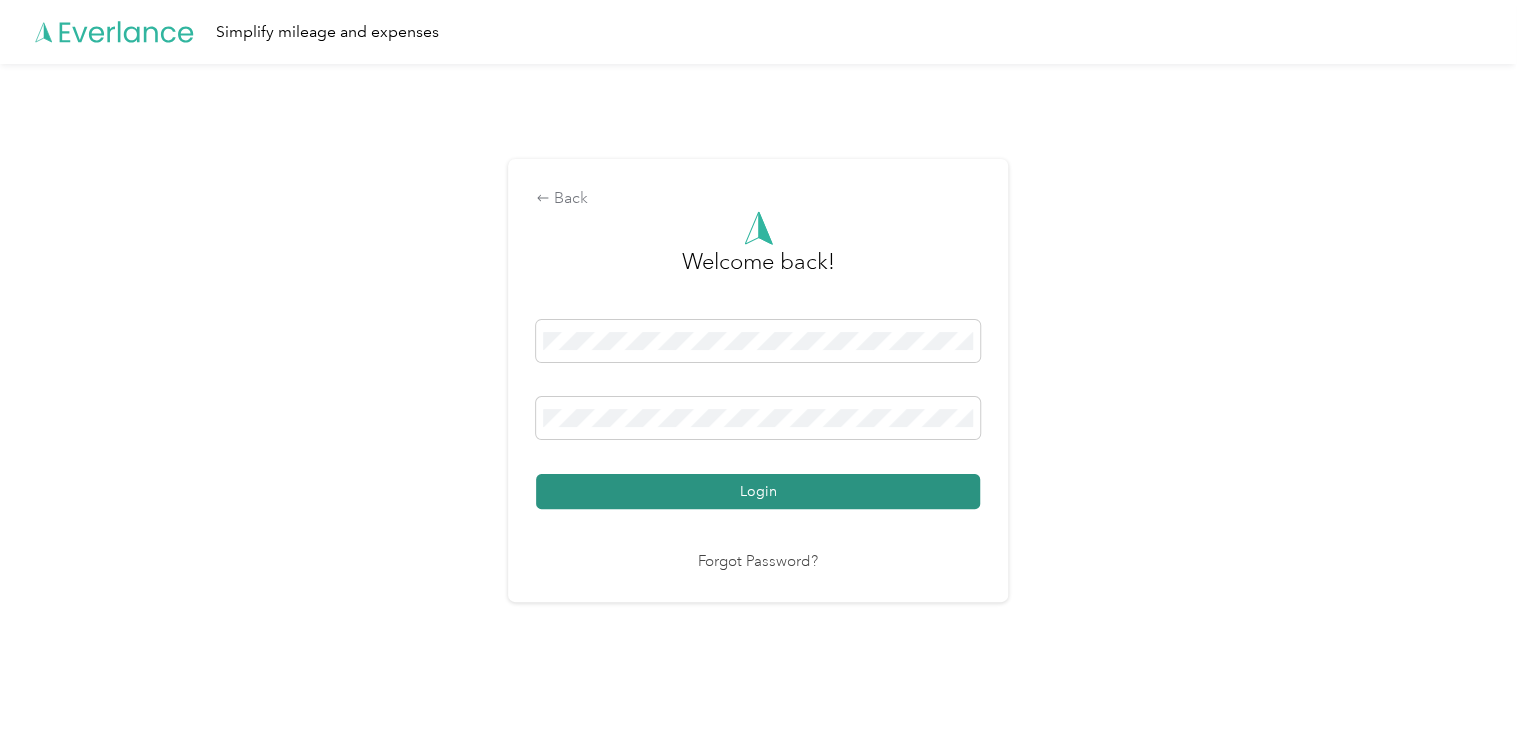 click on "Login" at bounding box center (758, 491) 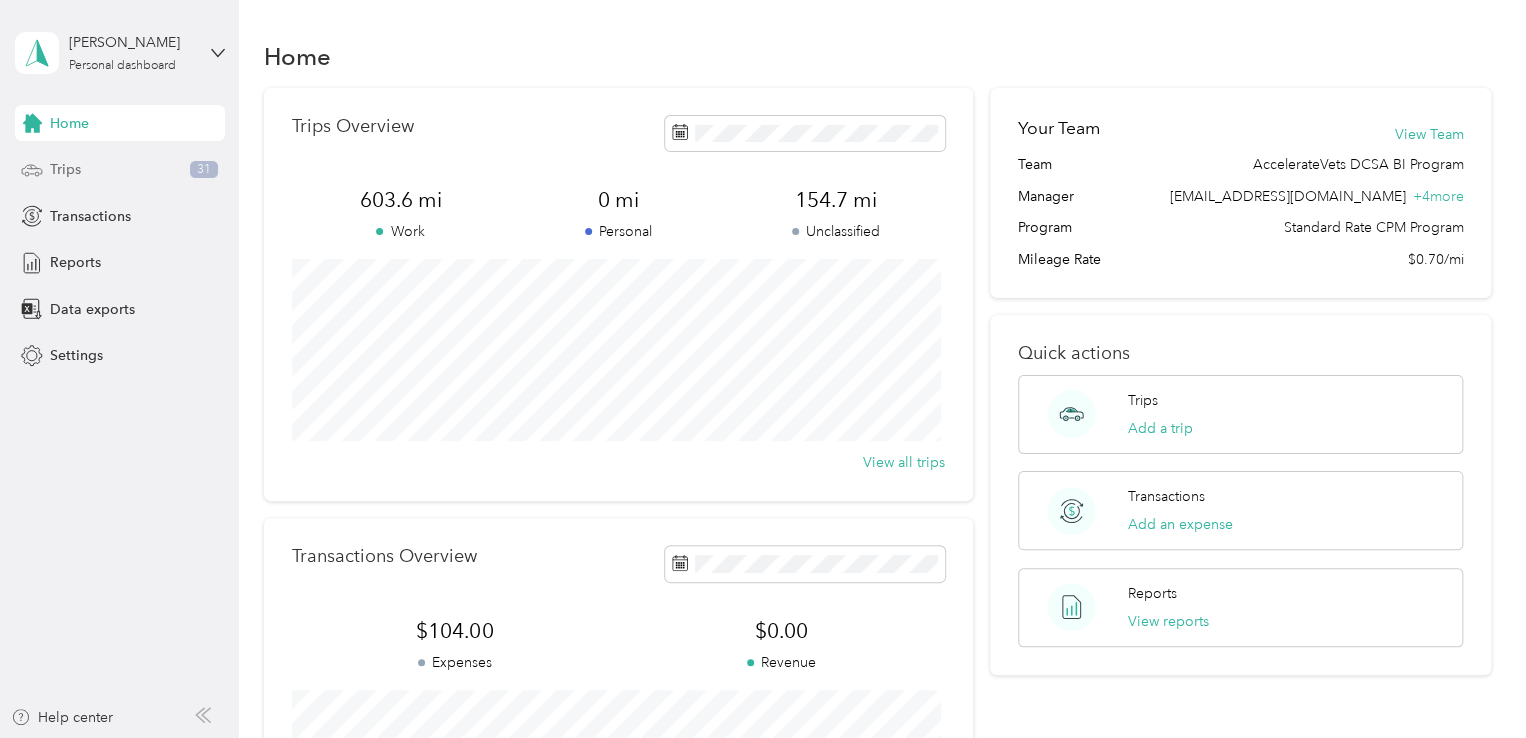 click on "Trips 31" at bounding box center [120, 170] 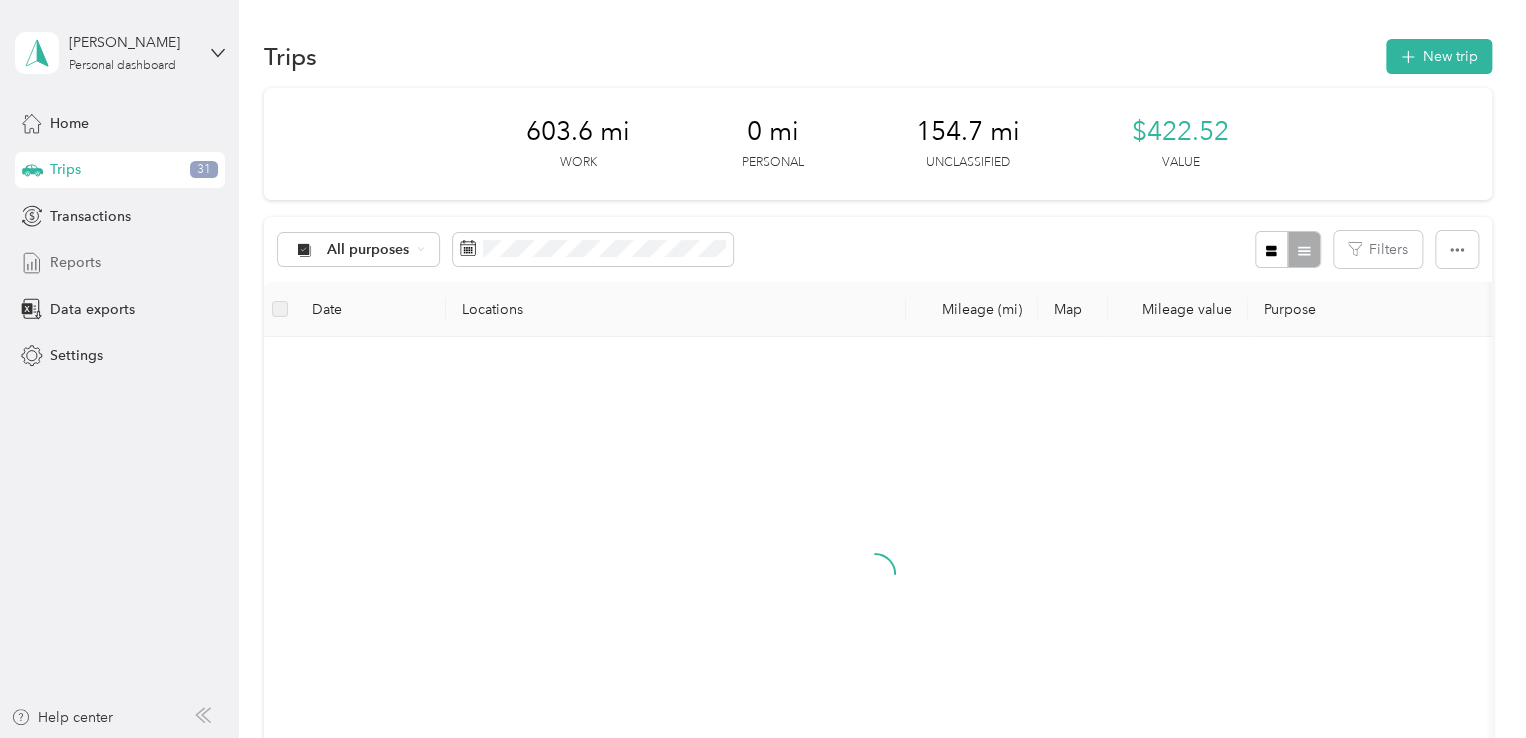click on "Reports" at bounding box center (120, 263) 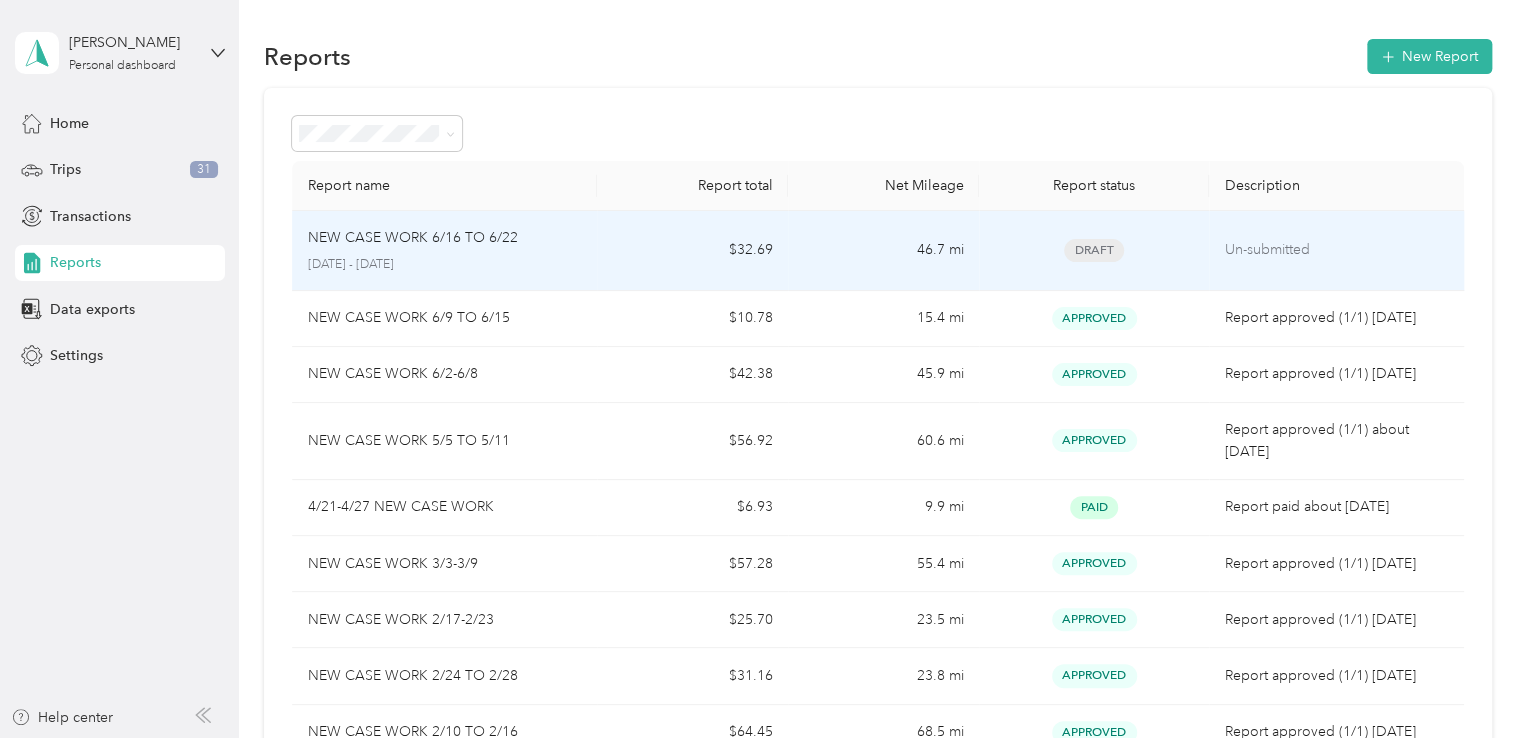 click on "NEW CASE WORK 6/16 TO 6/22 [DATE] - [DATE]" at bounding box center (445, 251) 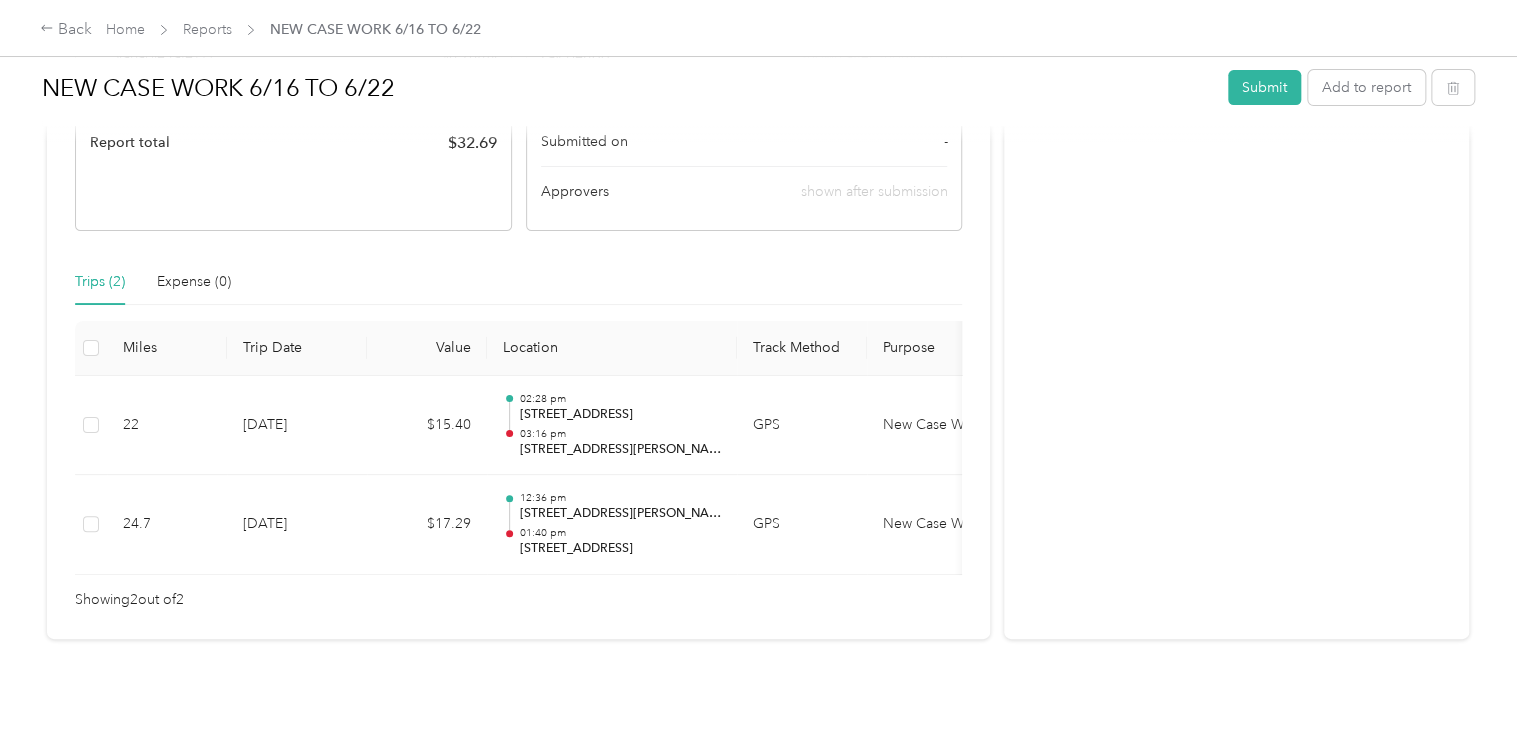 scroll, scrollTop: 332, scrollLeft: 0, axis: vertical 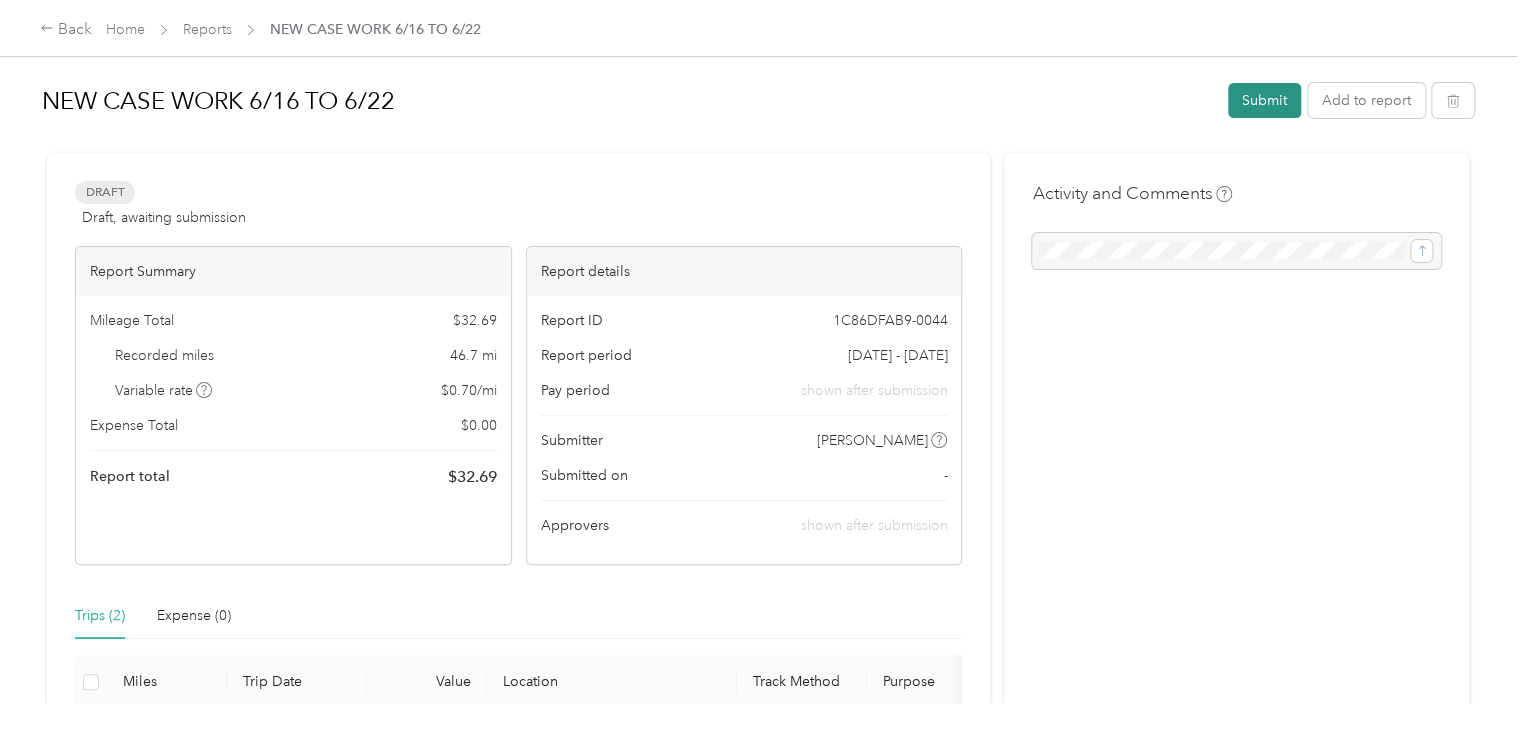 click on "Submit" at bounding box center (1264, 100) 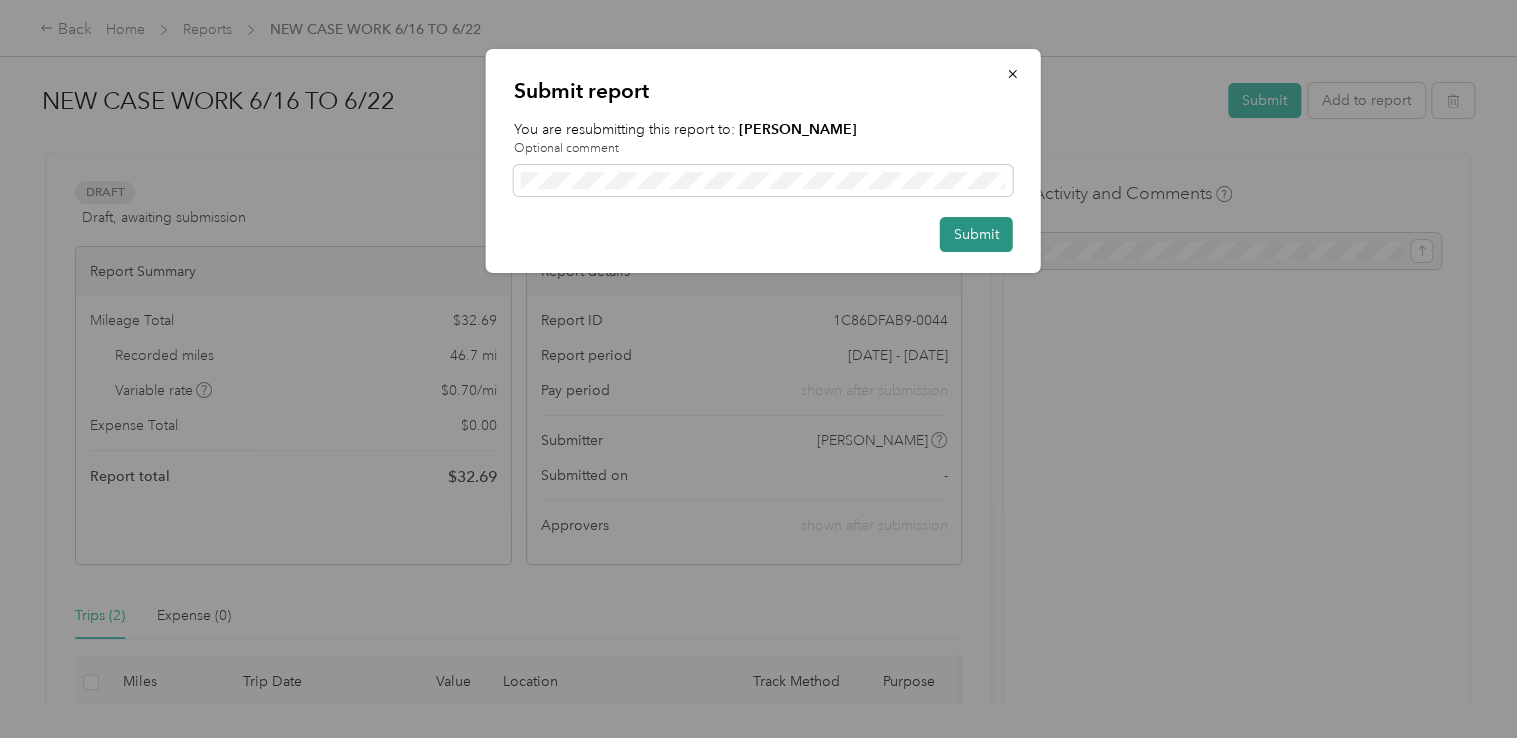click on "Submit" at bounding box center [976, 234] 